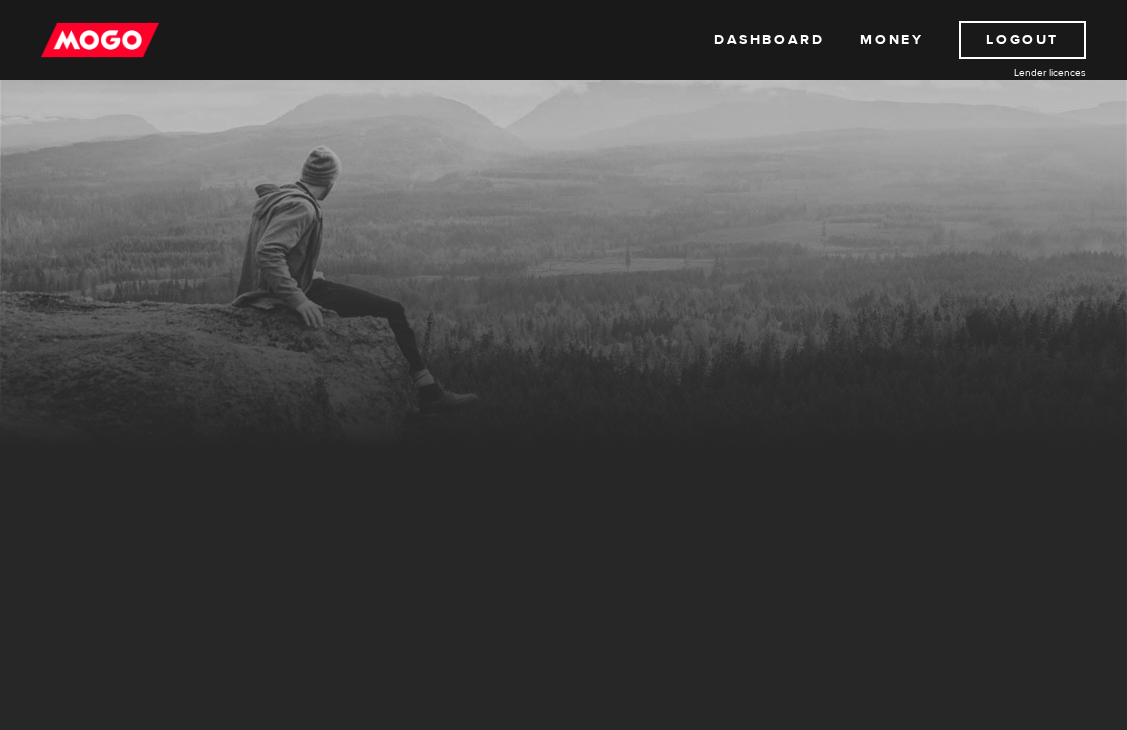 scroll, scrollTop: 0, scrollLeft: 0, axis: both 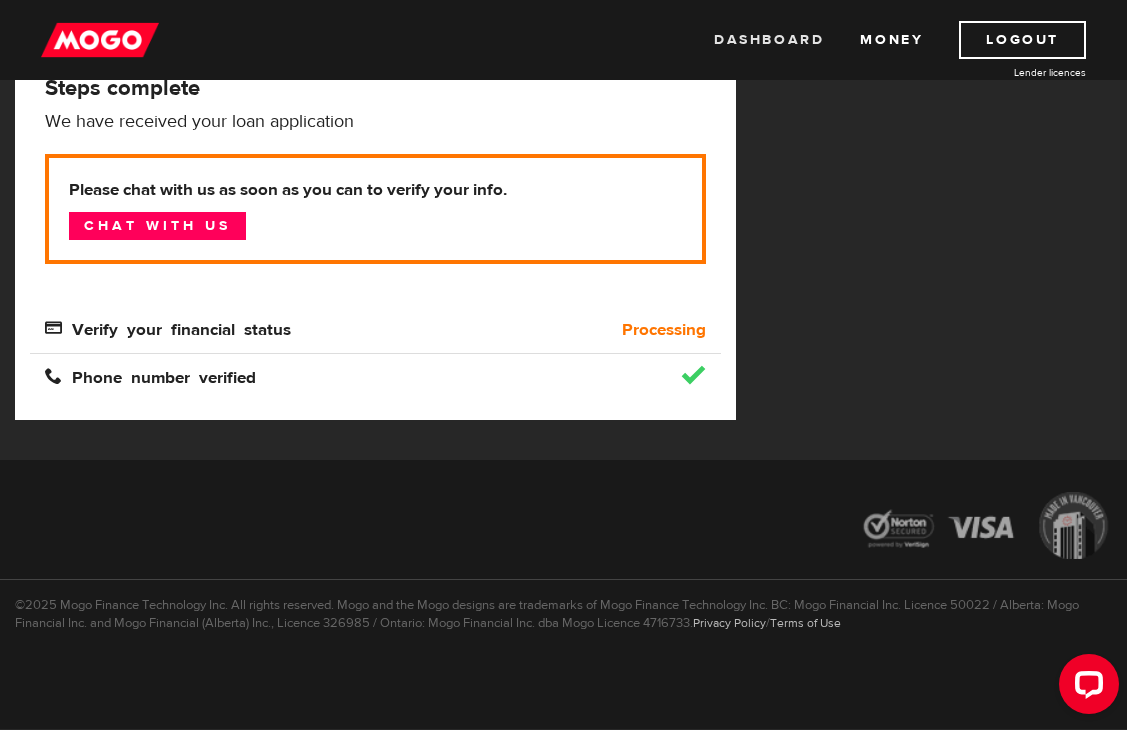 click on "Dashboard" at bounding box center [769, 40] 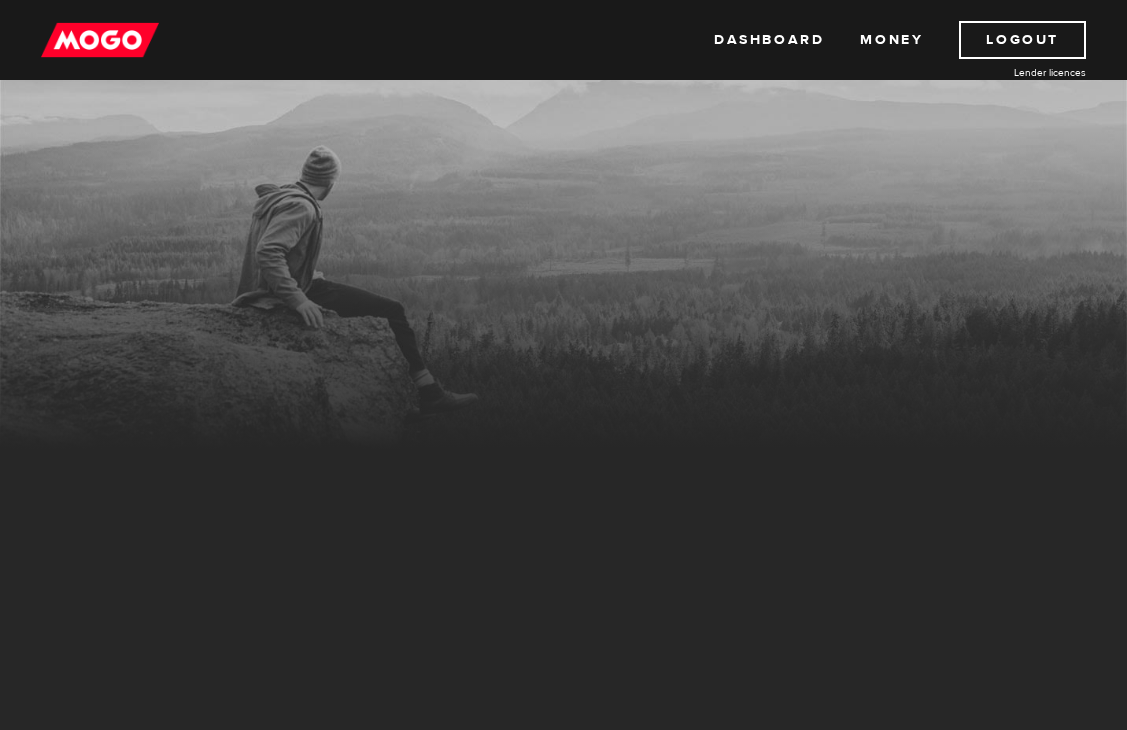 scroll, scrollTop: 0, scrollLeft: 0, axis: both 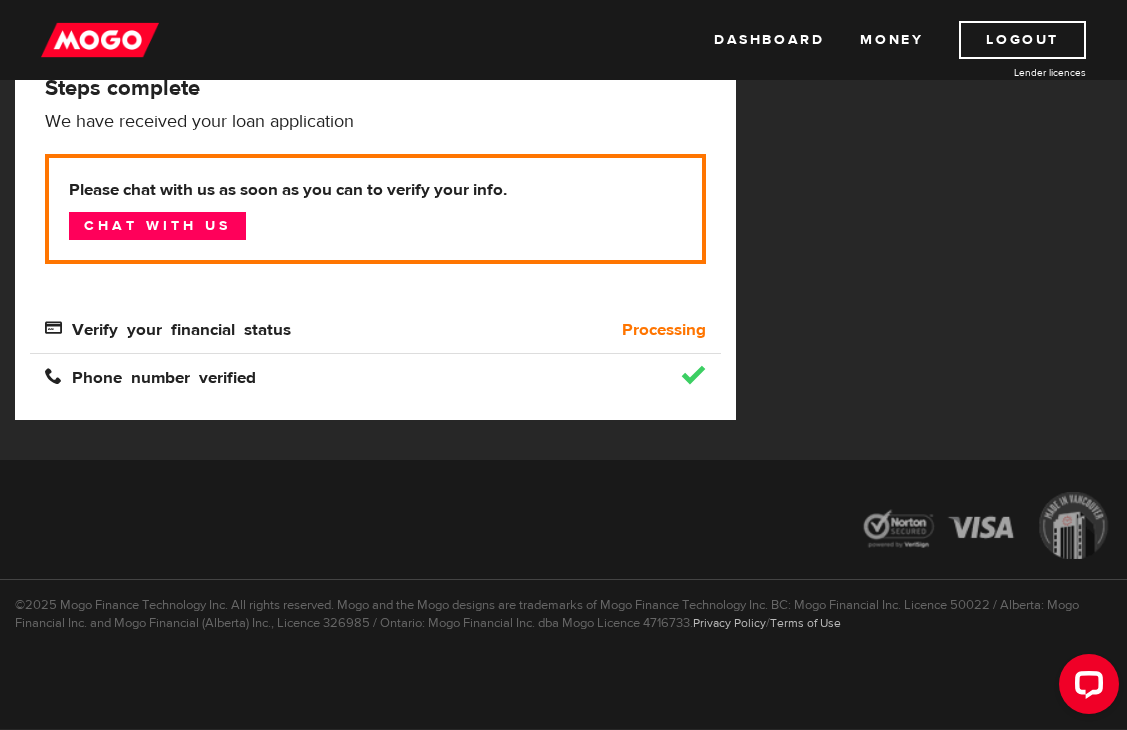 click on "Verify your financial status" at bounding box center [168, 327] 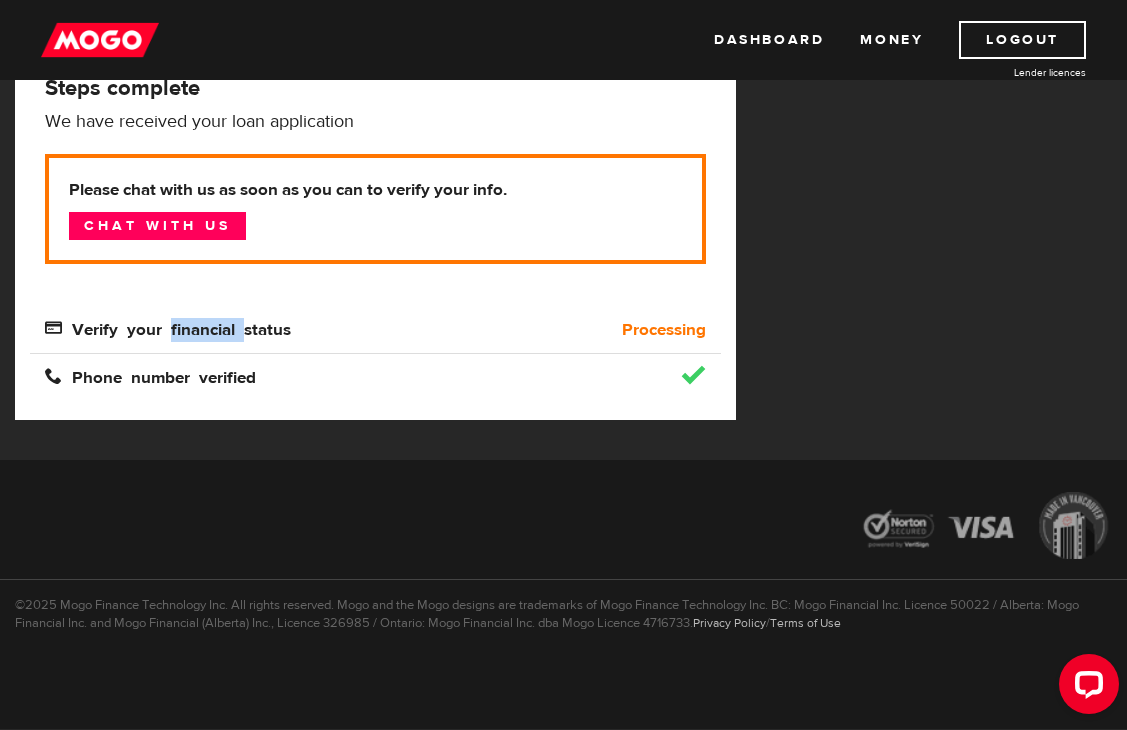 click on "Verify your financial status" at bounding box center [168, 327] 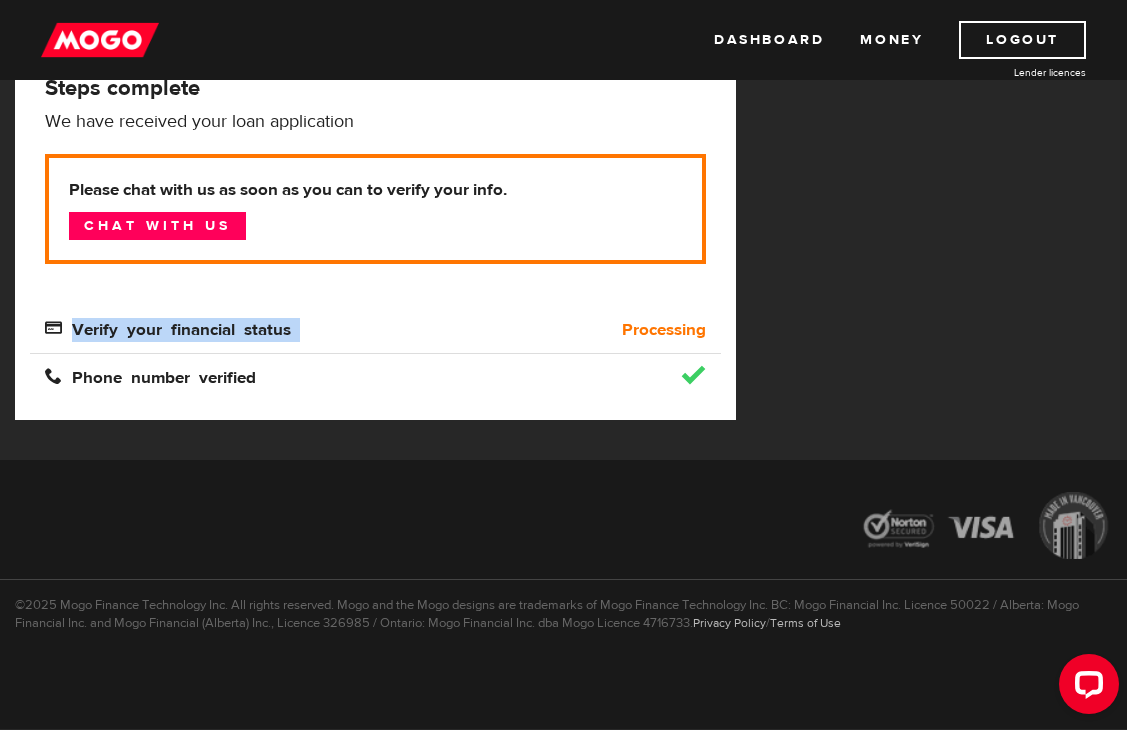 click on "Verify your financial status" at bounding box center [168, 327] 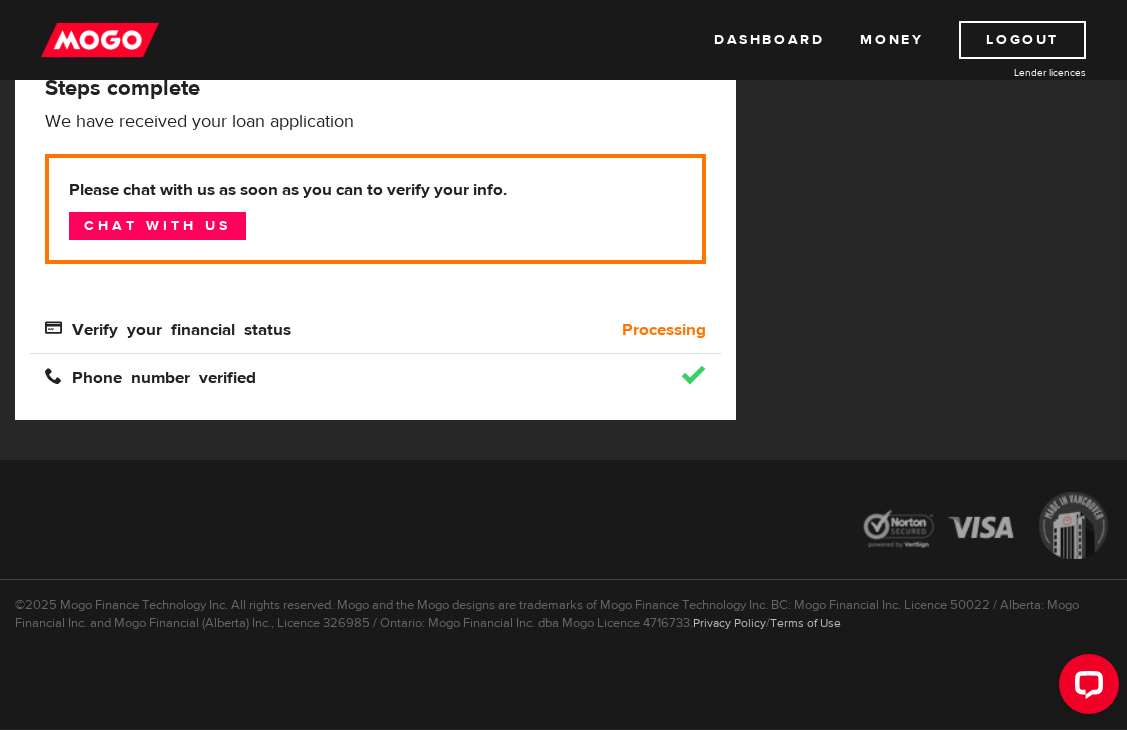 click on "Processing" at bounding box center [664, 330] 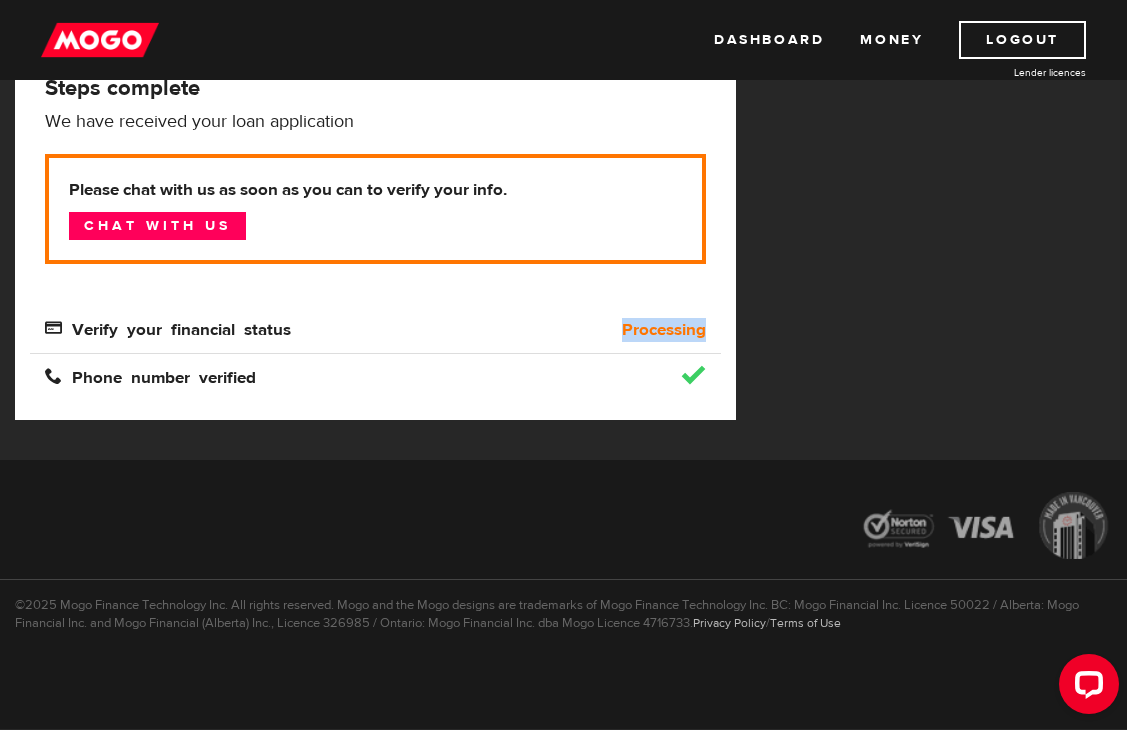 click on "Processing" at bounding box center (664, 330) 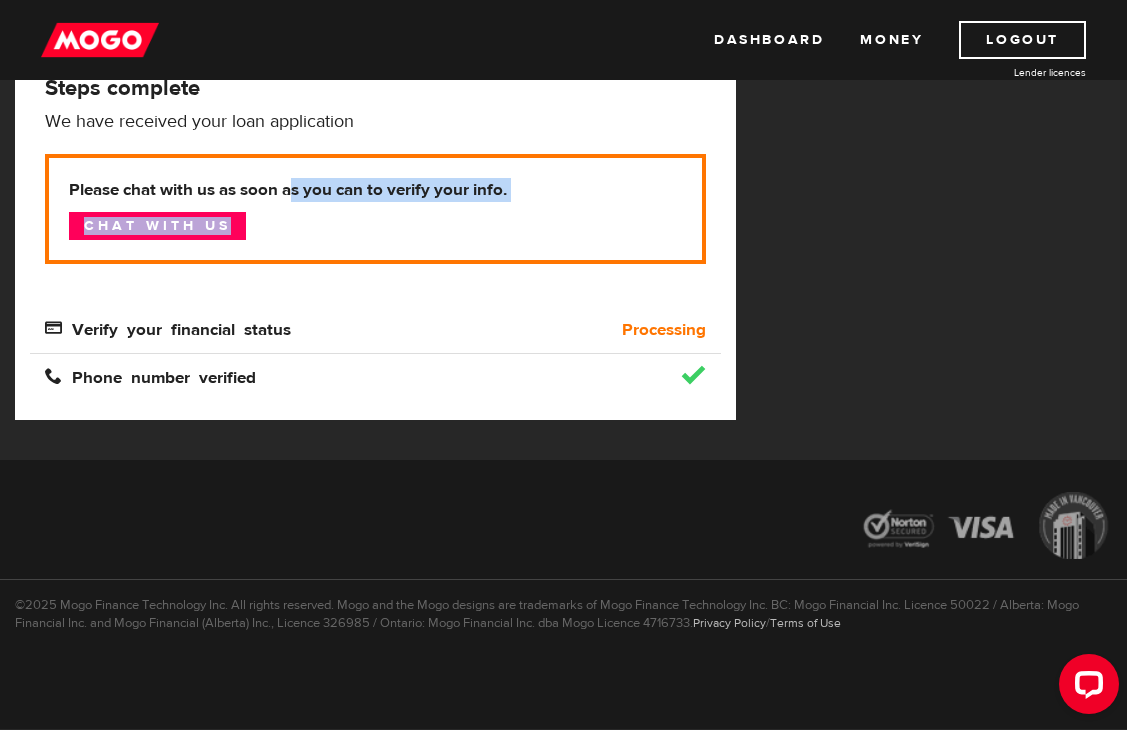 click on "Please chat with us as soon as you can to verify your info.           Chat with us" at bounding box center (375, 209) 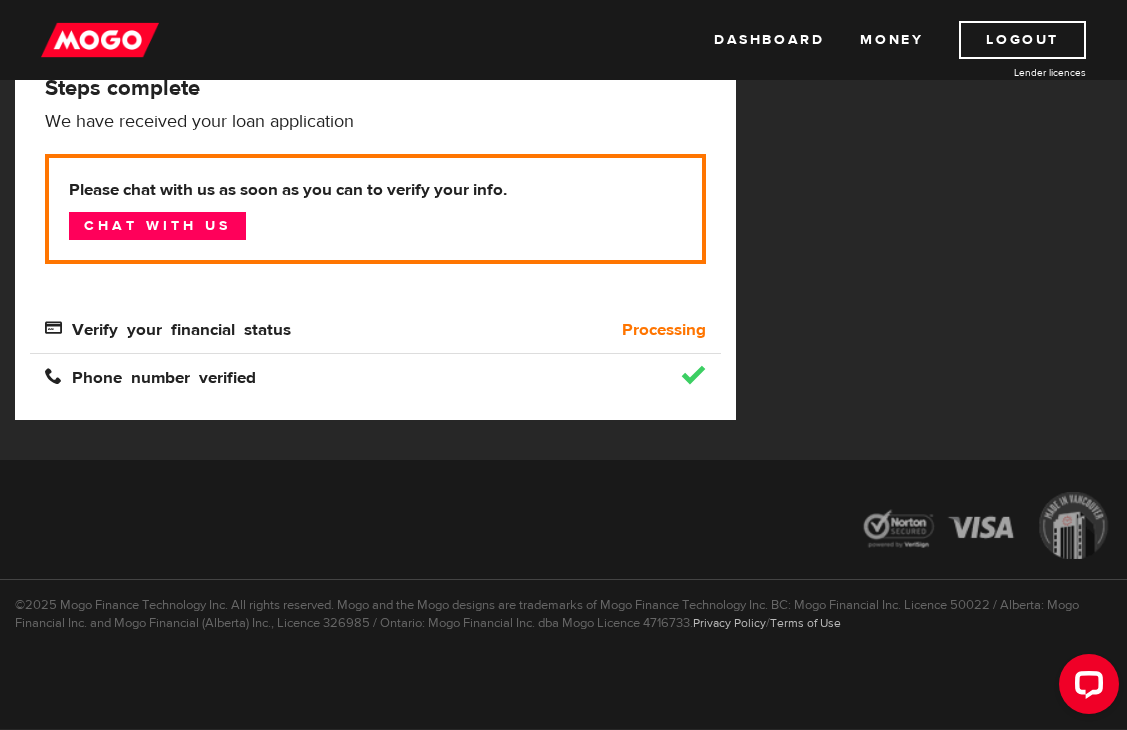 drag, startPoint x: 190, startPoint y: 202, endPoint x: 158, endPoint y: 190, distance: 34.176014 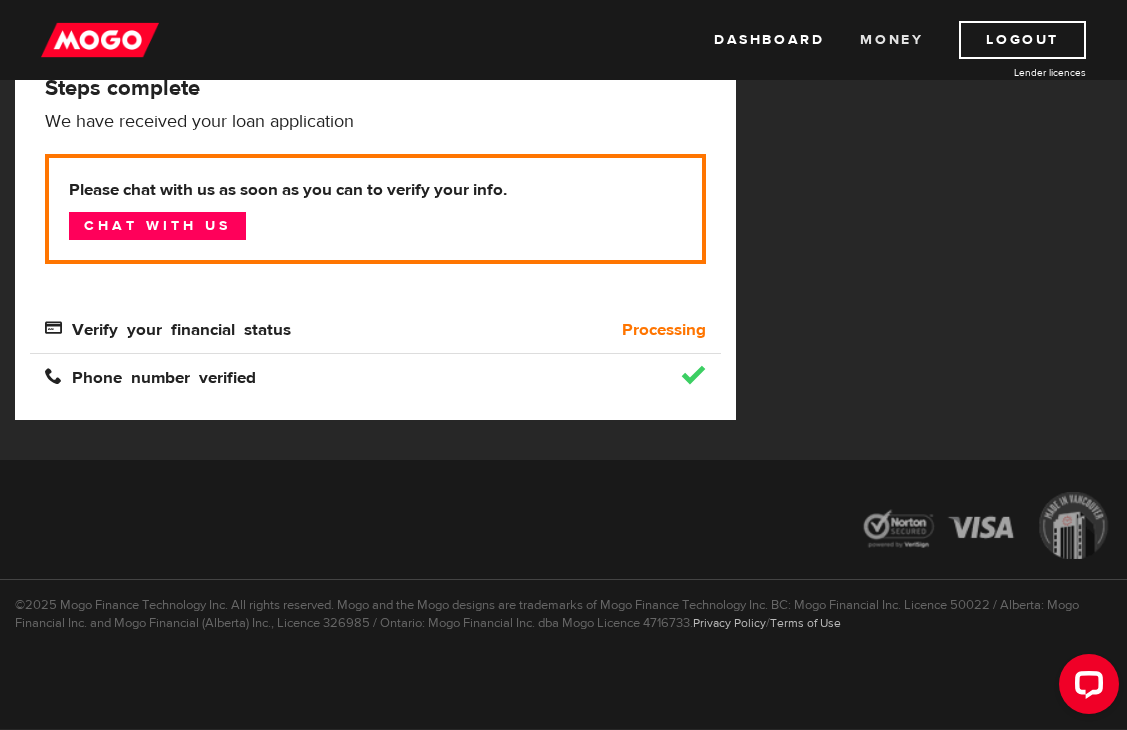 click on "Money" at bounding box center [891, 40] 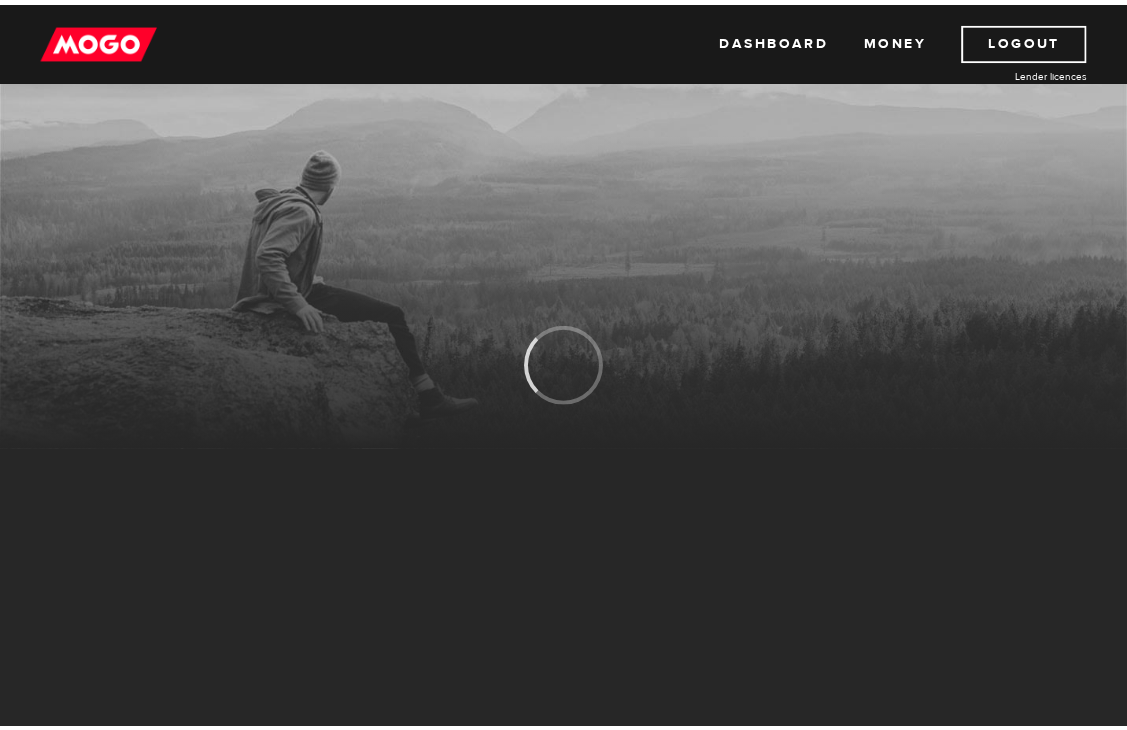 scroll, scrollTop: 0, scrollLeft: 0, axis: both 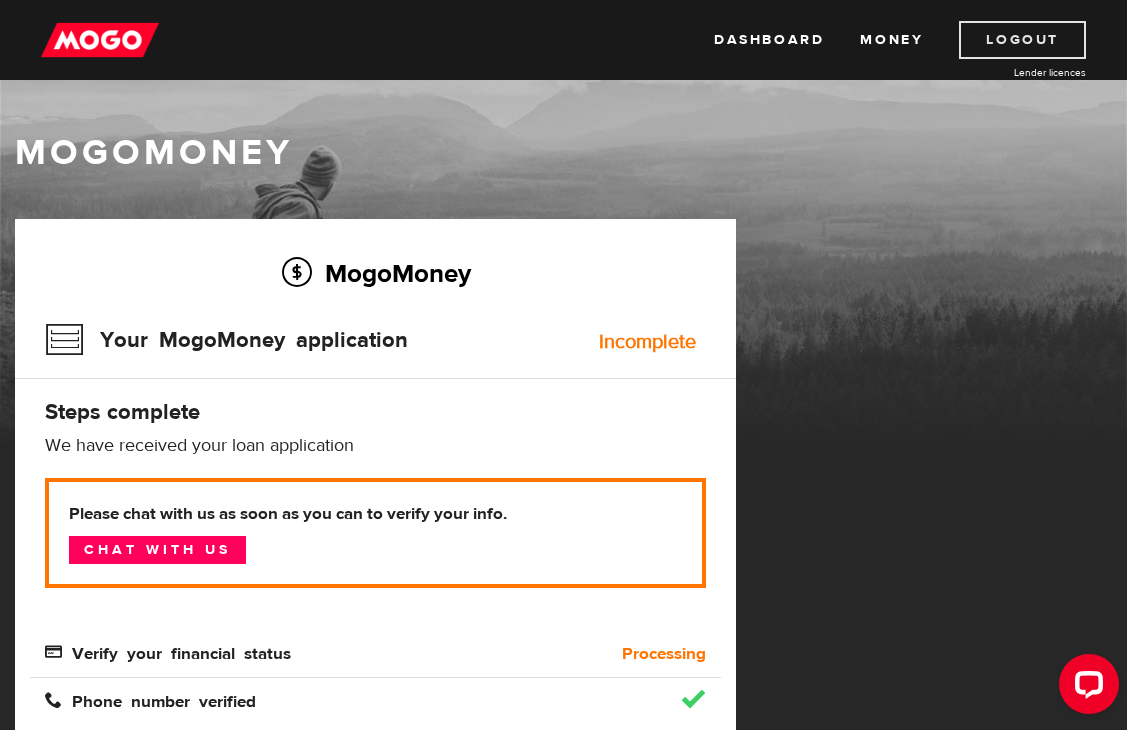 click on "Logout" at bounding box center [1022, 40] 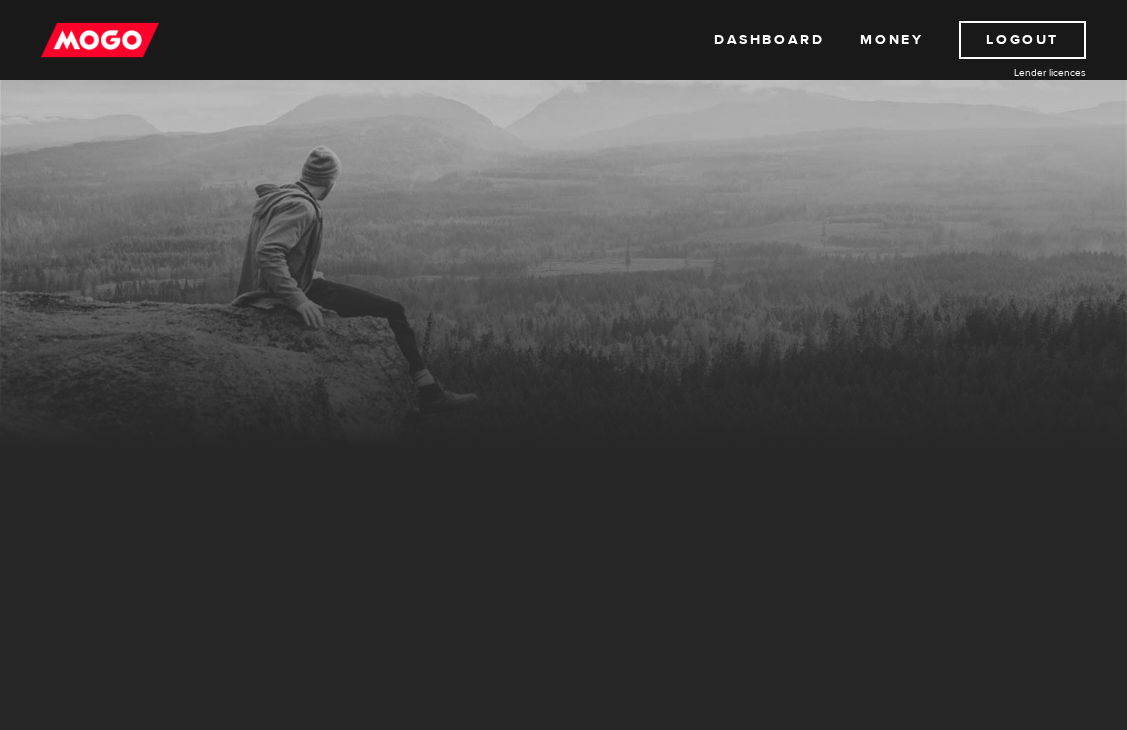 scroll, scrollTop: 0, scrollLeft: 0, axis: both 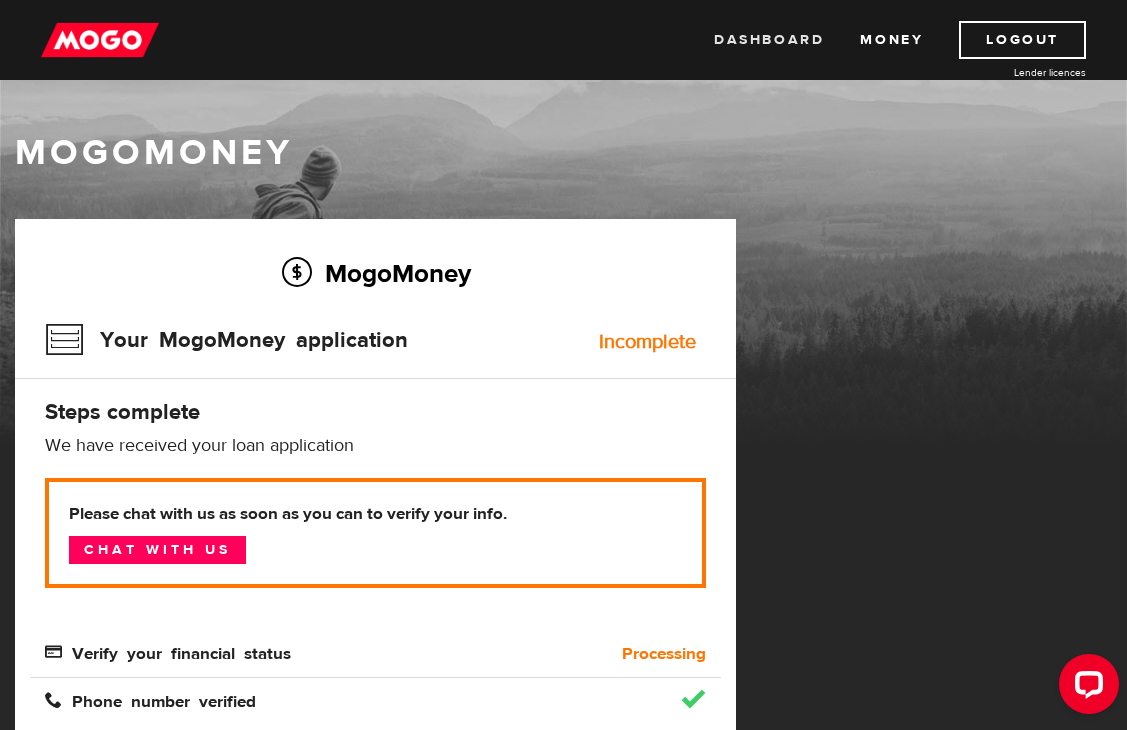 click on "Dashboard" at bounding box center (769, 40) 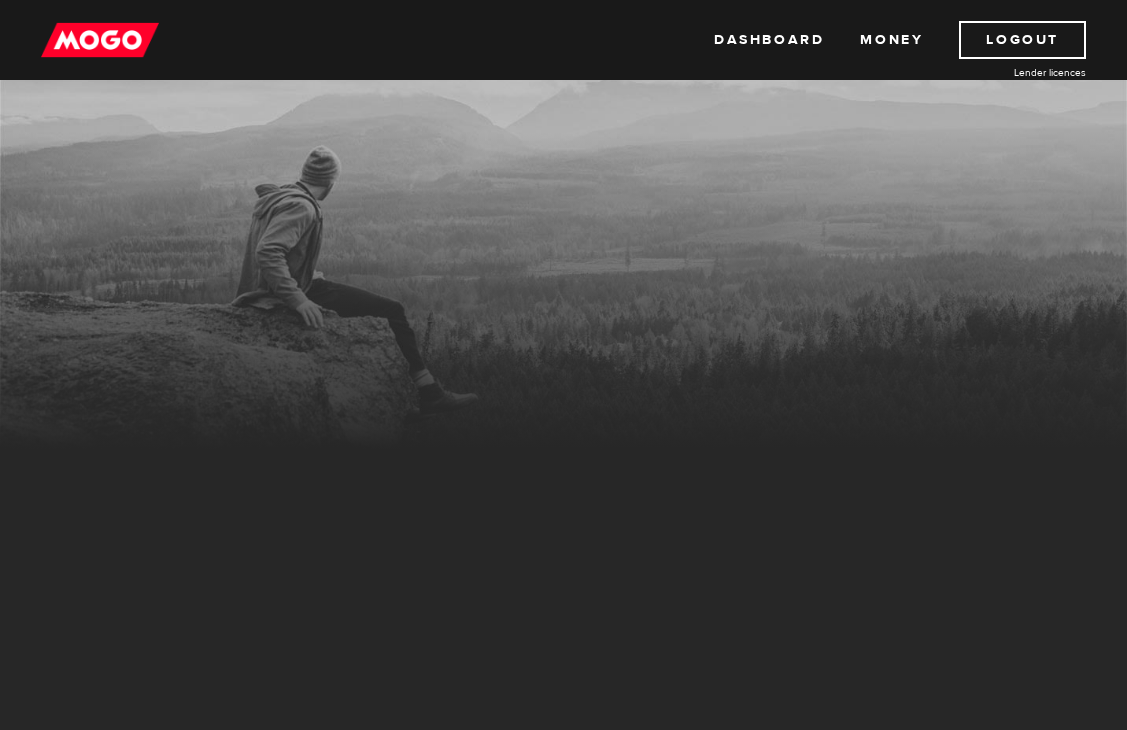 scroll, scrollTop: 0, scrollLeft: 0, axis: both 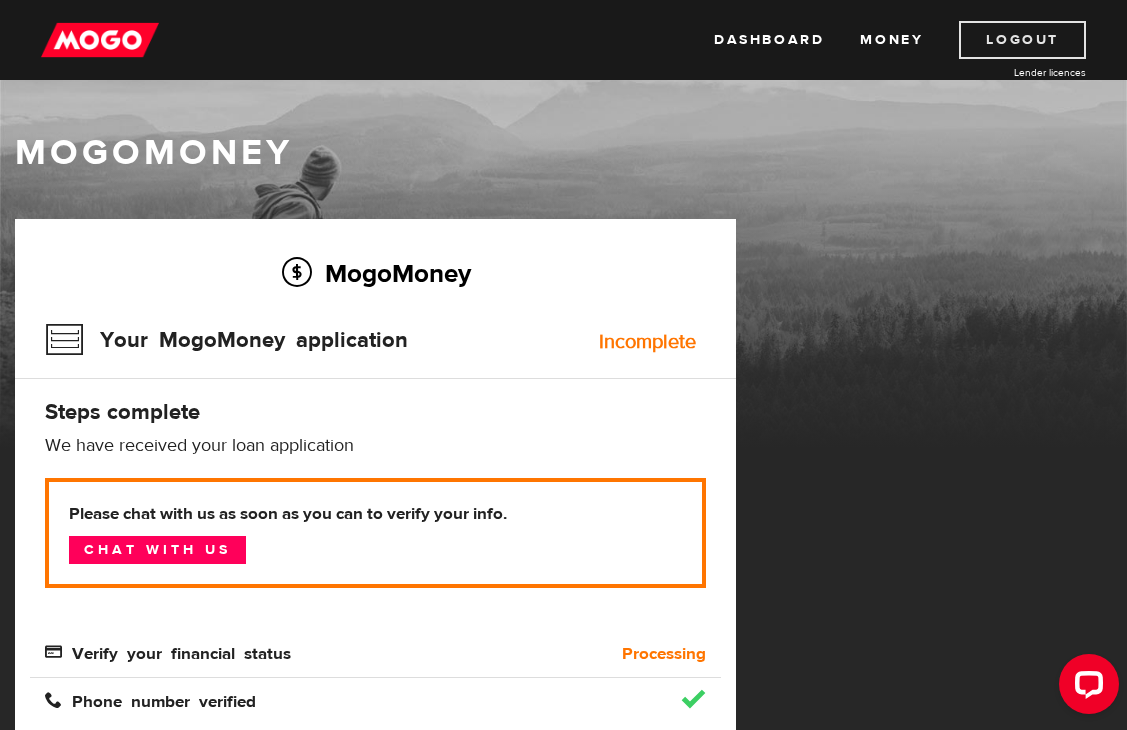 click on "Logout" at bounding box center [1022, 40] 